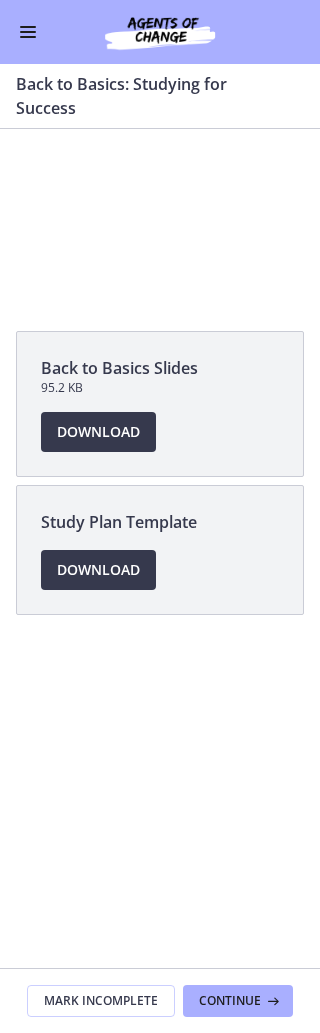 scroll, scrollTop: 54, scrollLeft: 0, axis: vertical 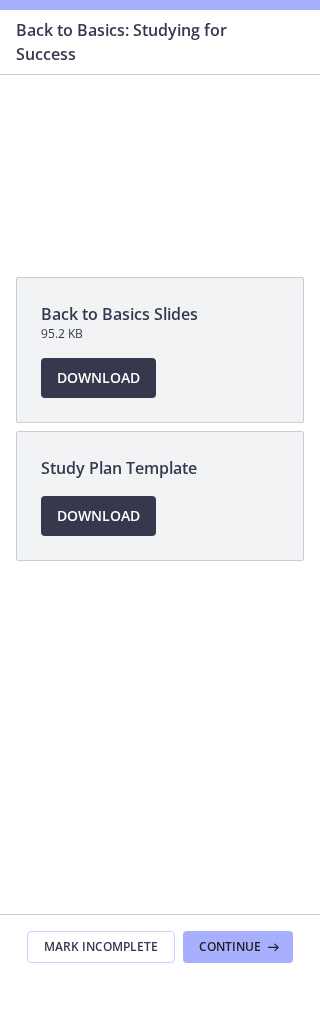 click at bounding box center [160, 165] 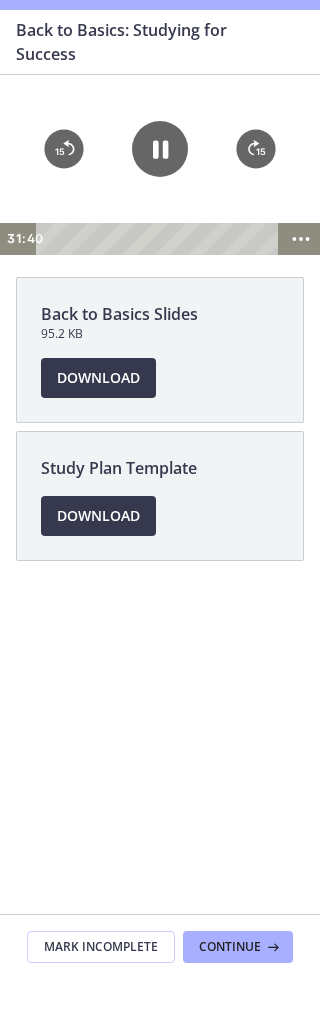 click 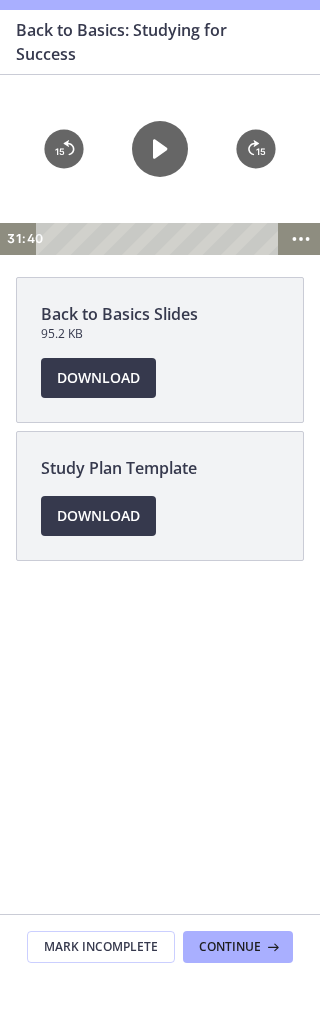 click 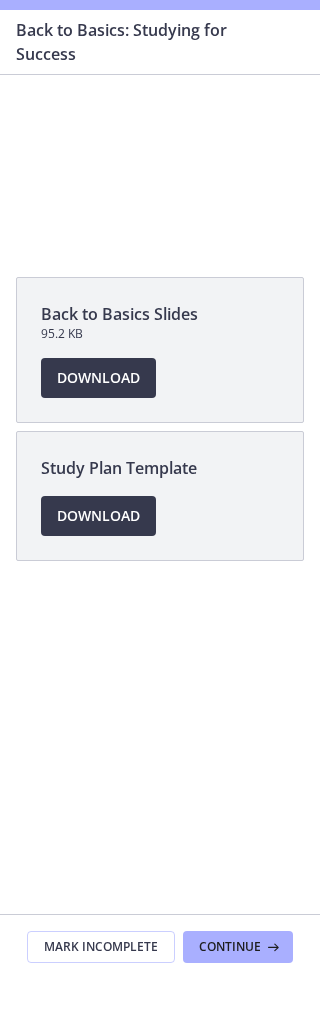 click at bounding box center [160, 165] 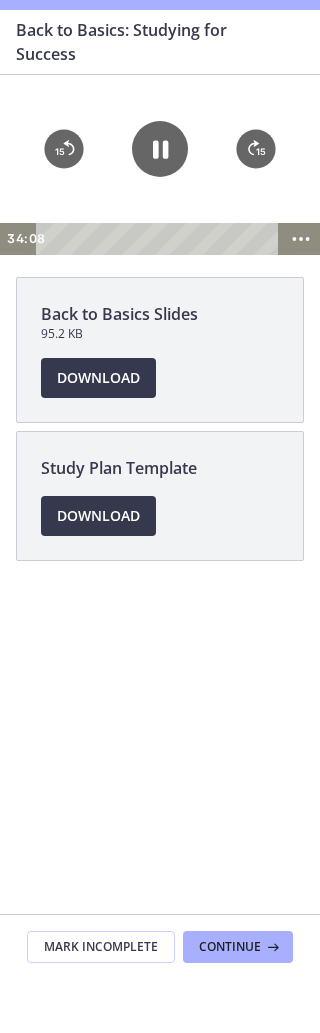 click 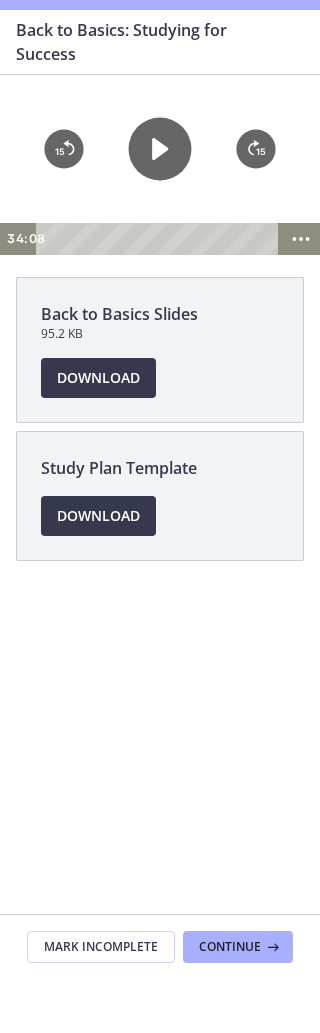 click 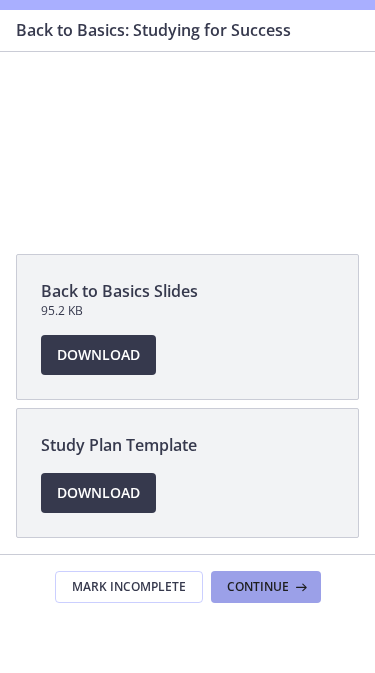 click on "Continue" at bounding box center [258, 641] 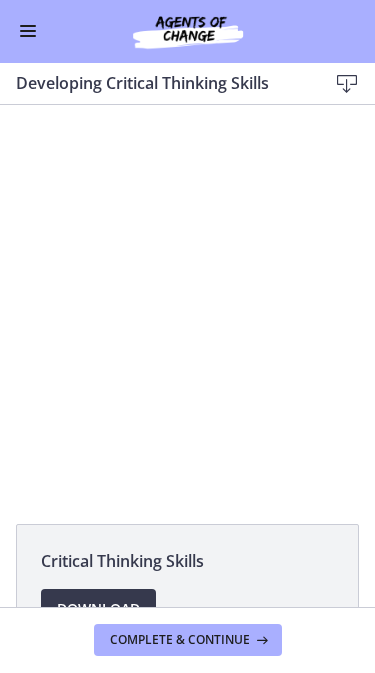 scroll, scrollTop: 0, scrollLeft: 0, axis: both 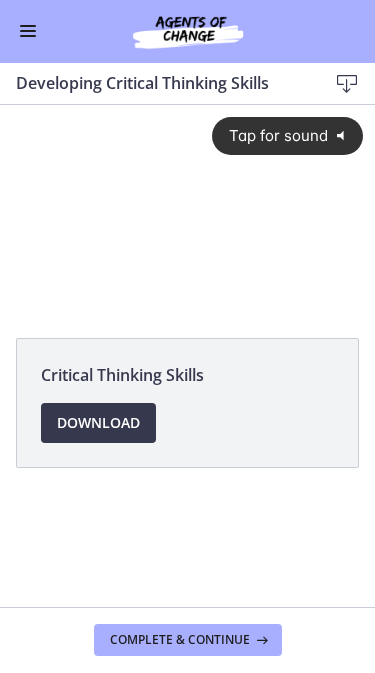 click on "Tap for sound
@keyframes VOLUME_SMALL_WAVE_FLASH {
0% { opacity: 0; }
33% { opacity: 1; }
66% { opacity: 1; }
100% { opacity: 0; }
}
@keyframes VOLUME_LARGE_WAVE_FLASH {
0% { opacity: 0; }
33% { opacity: 1; }
66% { opacity: 1; }
100% { opacity: 0; }
}
.volume__small-wave {
animation: VOLUME_SMALL_WAVE_FLASH 2s infinite;
opacity: 0;
}
.volume__large-wave {
animation: VOLUME_LARGE_WAVE_FLASH 2s infinite .3s;
opacity: 0;
}" at bounding box center (187, 194) 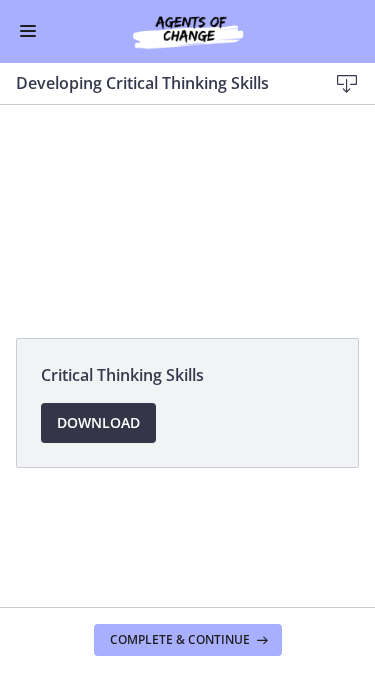 click on "Download
Opens in a new window" at bounding box center (98, 424) 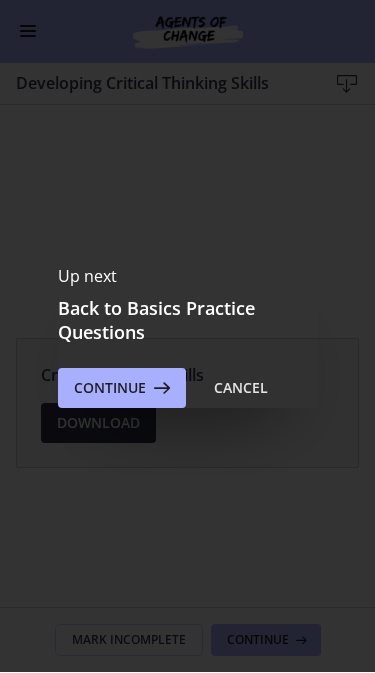 scroll, scrollTop: 0, scrollLeft: 0, axis: both 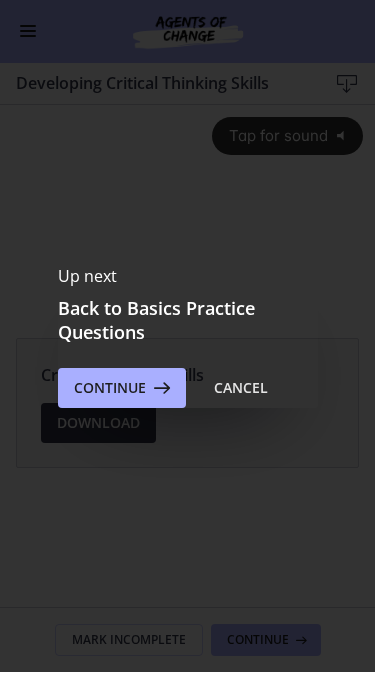 click at bounding box center (160, 389) 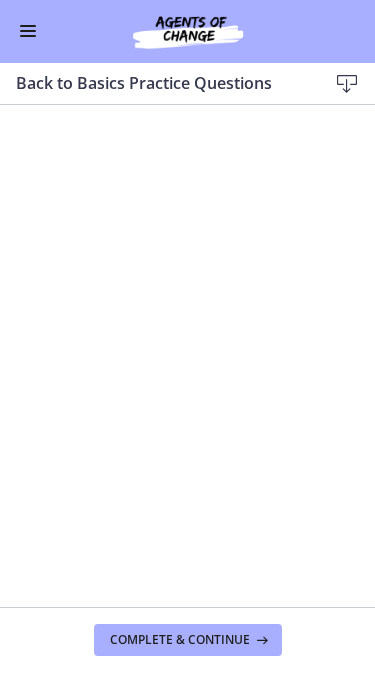 click on "Complete & continue" at bounding box center (180, 641) 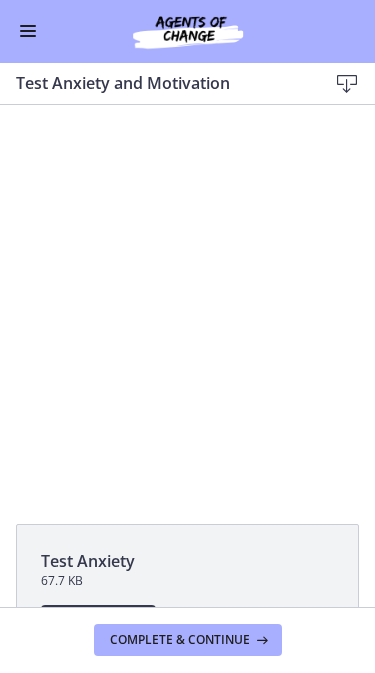 scroll, scrollTop: 0, scrollLeft: 0, axis: both 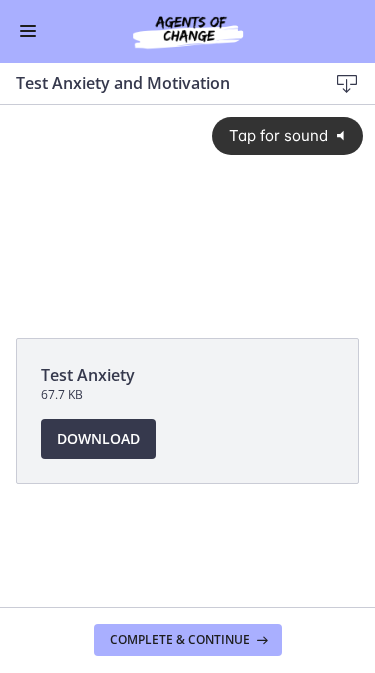 click on "Download
Opens in a new window" at bounding box center [98, 440] 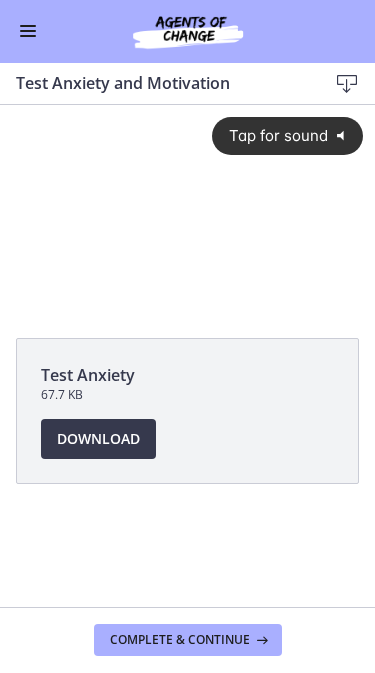 click on "Tap for sound" at bounding box center [271, 135] 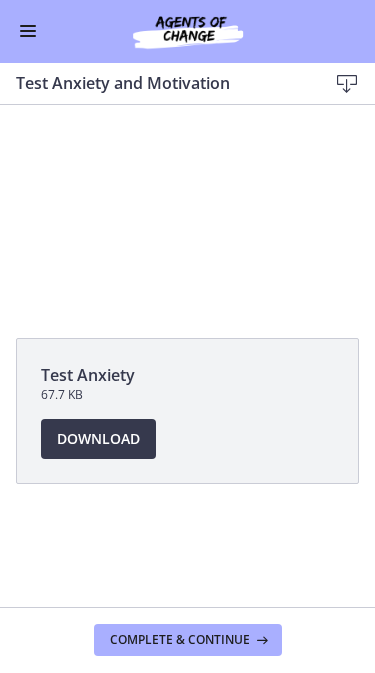 click at bounding box center [187, 210] 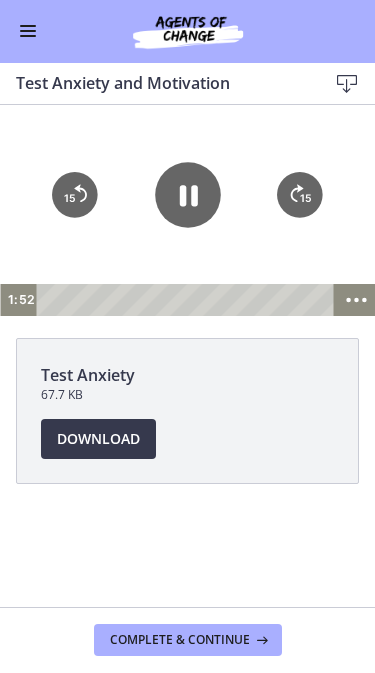 click 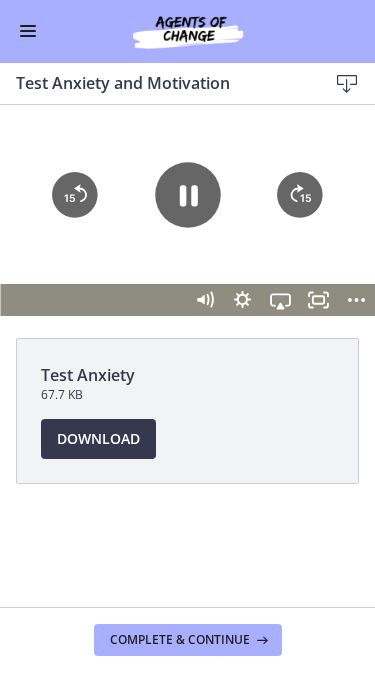 click 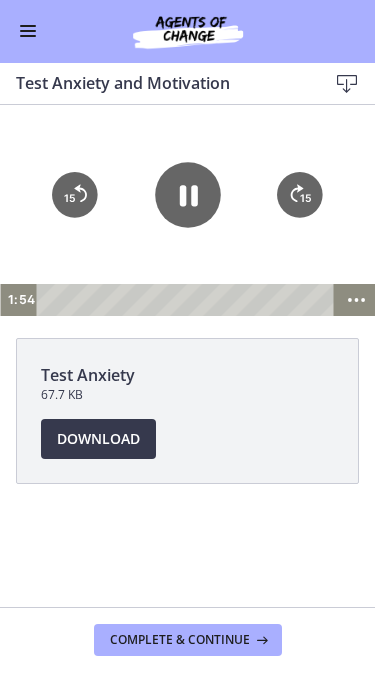 click 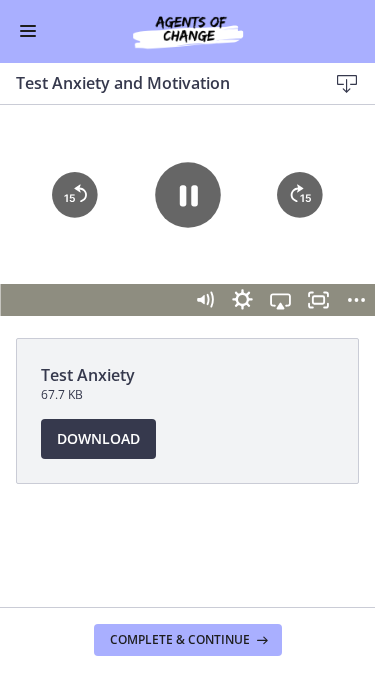 click 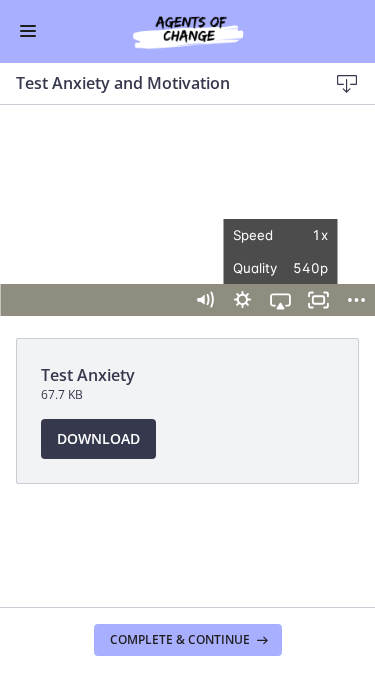 click on "540p" at bounding box center [304, 268] 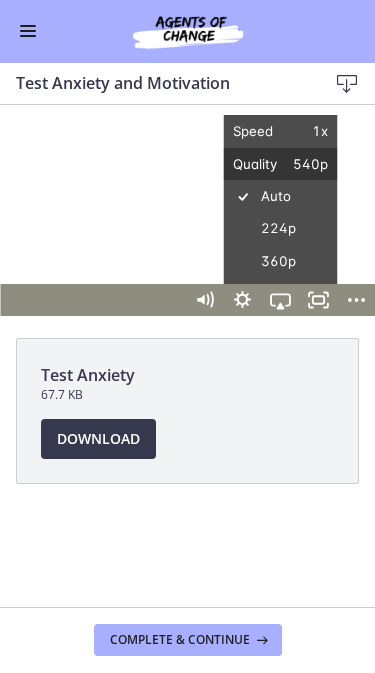 click 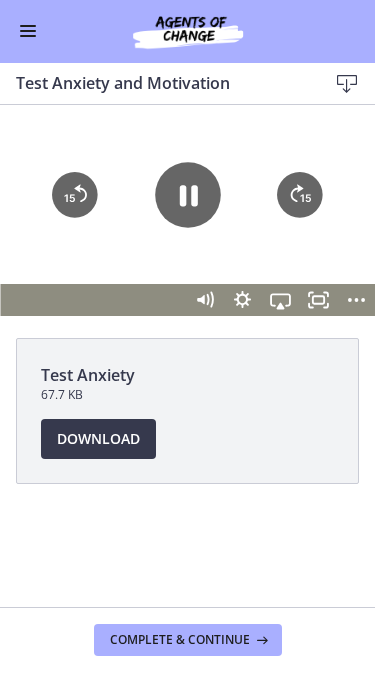 click 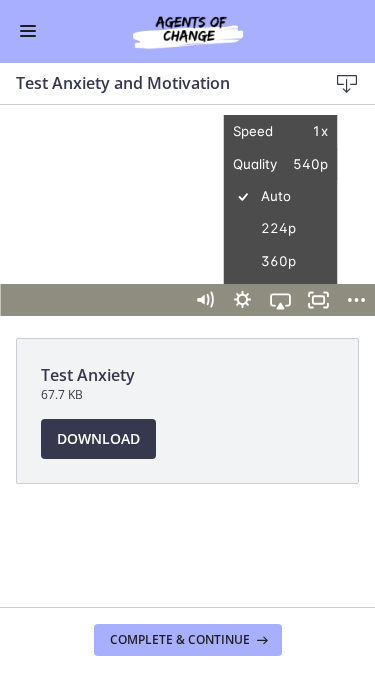 click on "1x" at bounding box center (304, 131) 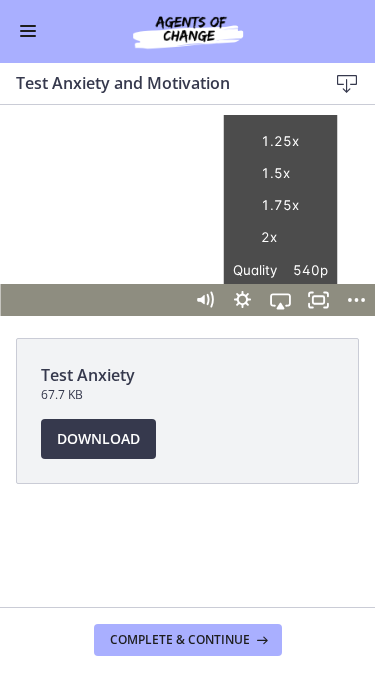 scroll, scrollTop: 119, scrollLeft: 0, axis: vertical 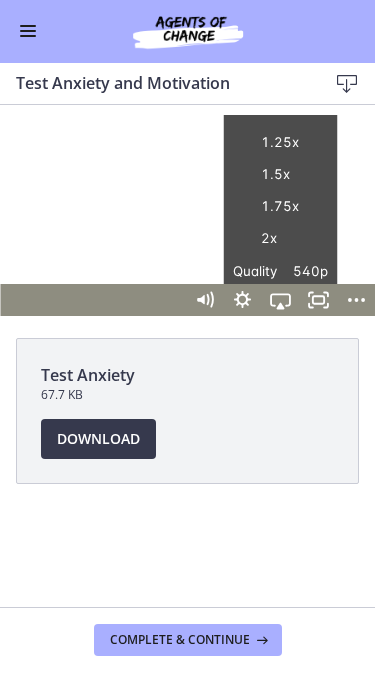 click on "1.5x" at bounding box center (280, 175) 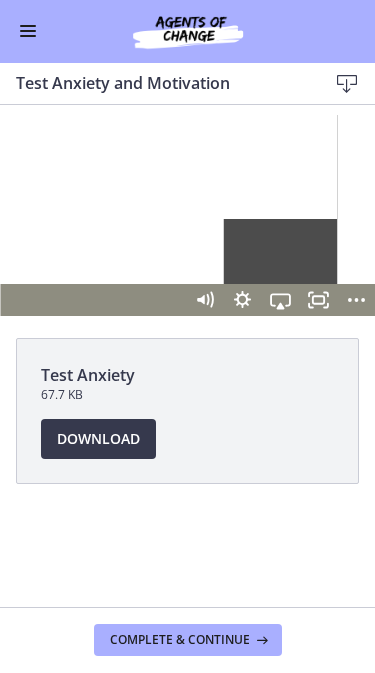 scroll, scrollTop: 0, scrollLeft: 0, axis: both 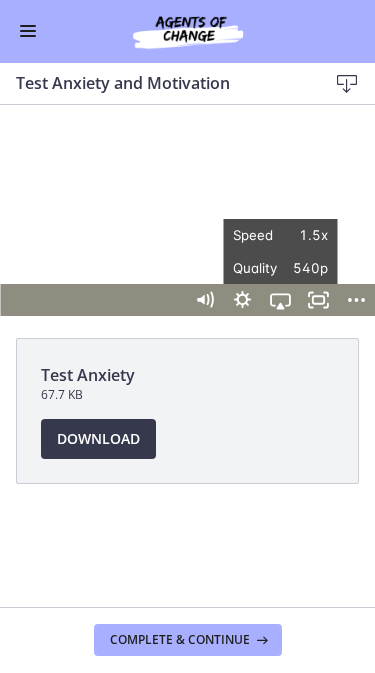 click 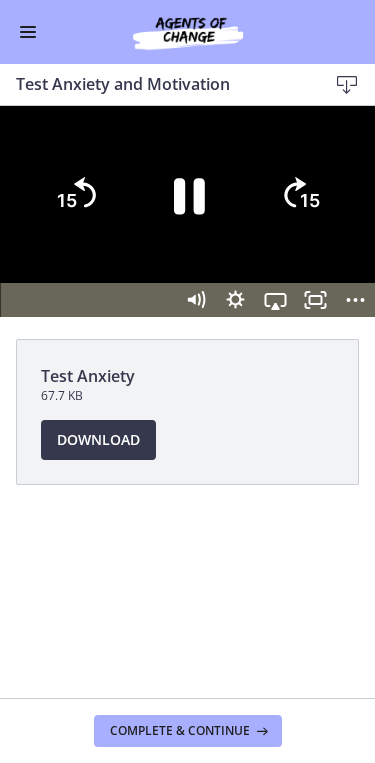 click at bounding box center [187, 211] 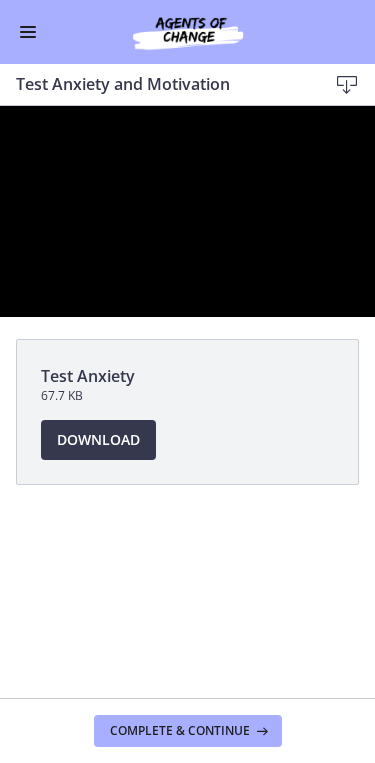 click at bounding box center [187, 211] 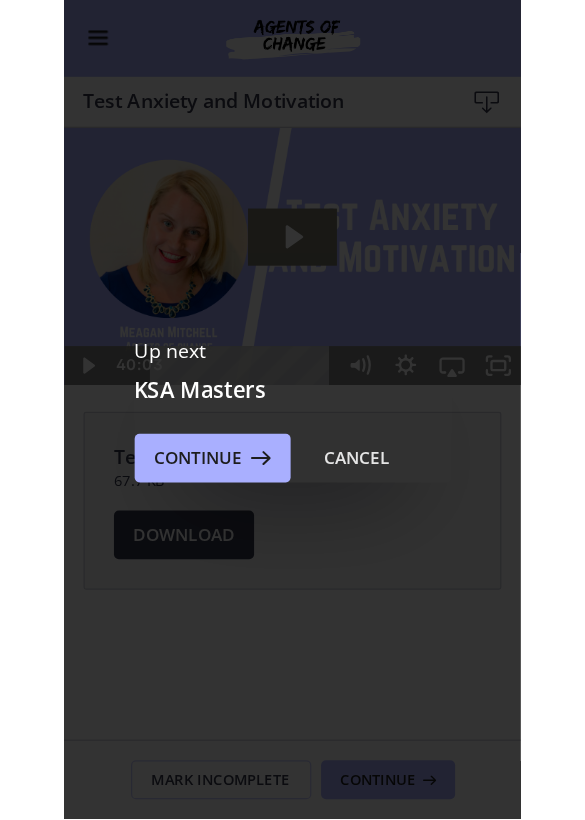 scroll, scrollTop: 0, scrollLeft: 0, axis: both 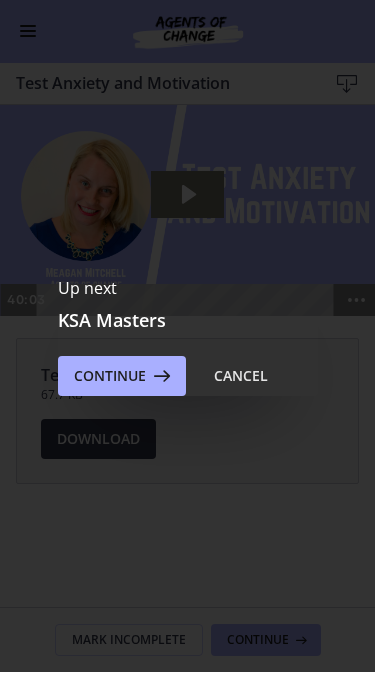 click on "Cancel" at bounding box center (241, 377) 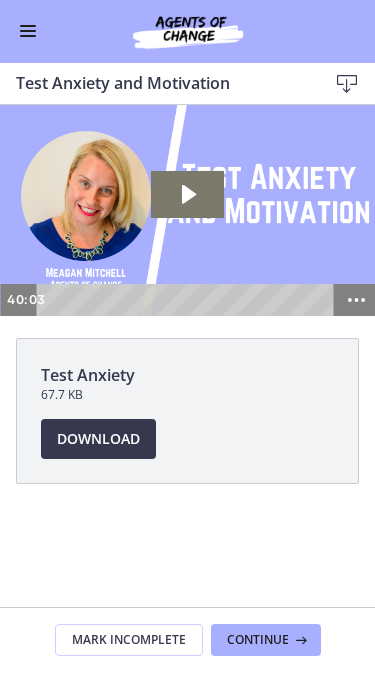 click 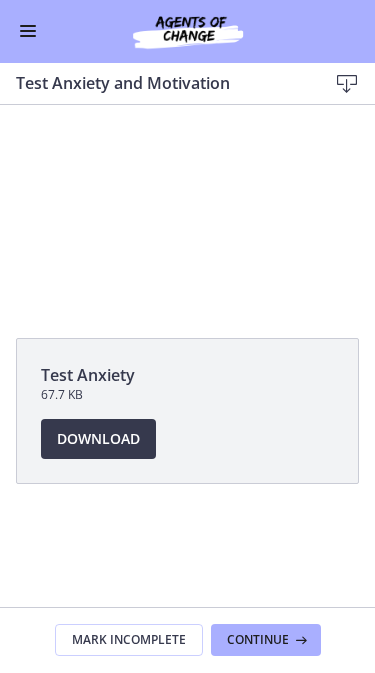 click at bounding box center (187, 210) 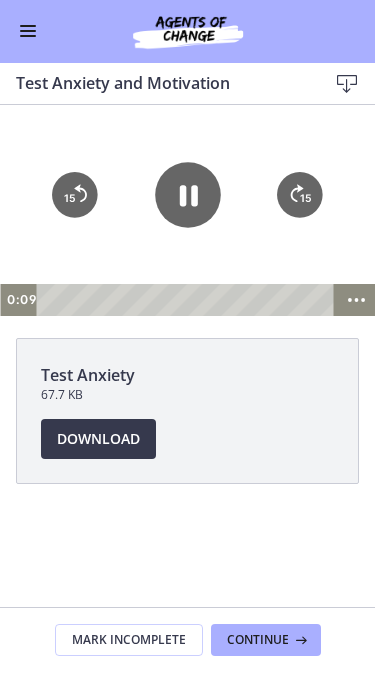 click on "15" 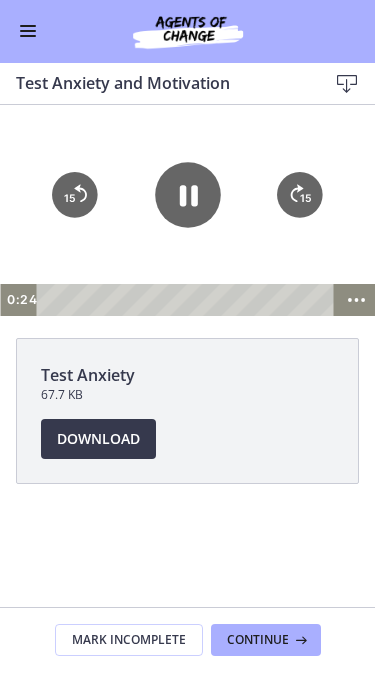 click on "15" 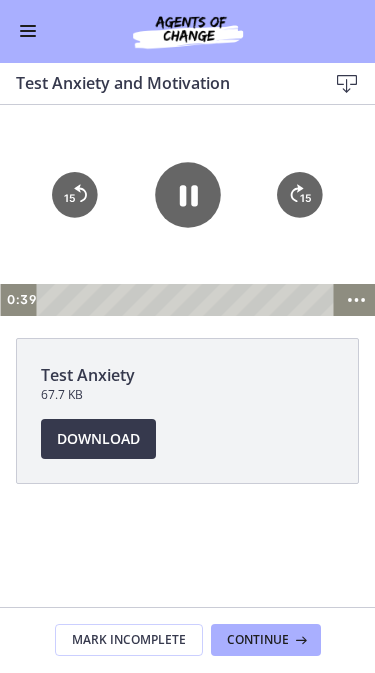 click on "15" 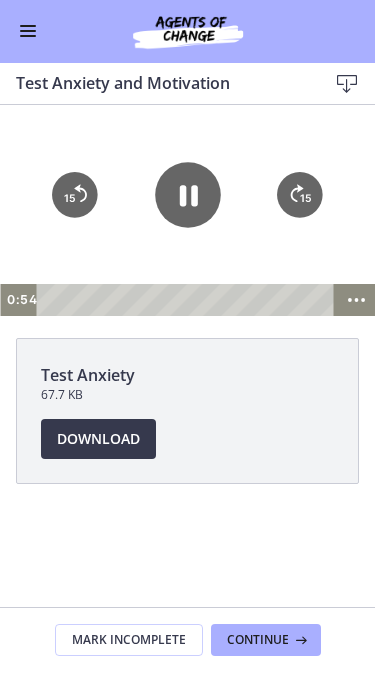 click on "15" 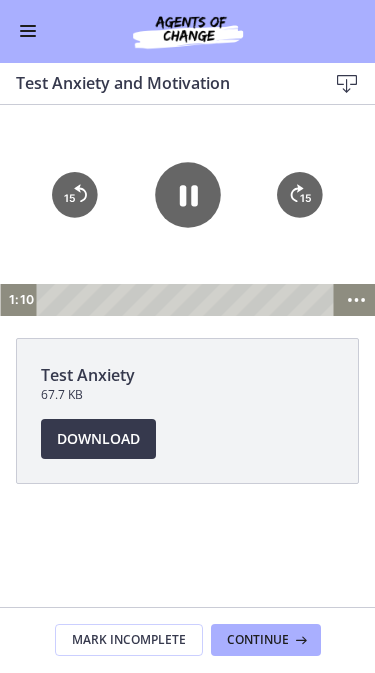 click 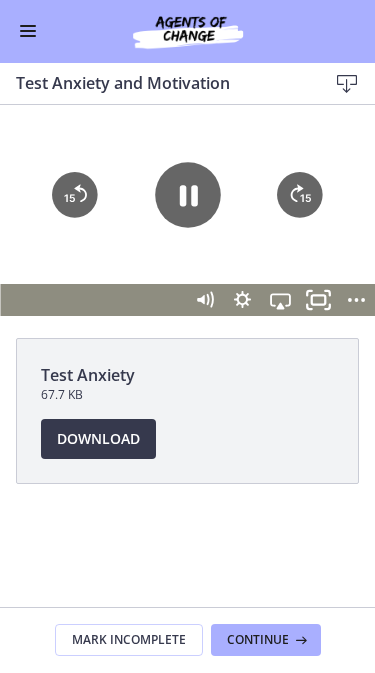 click 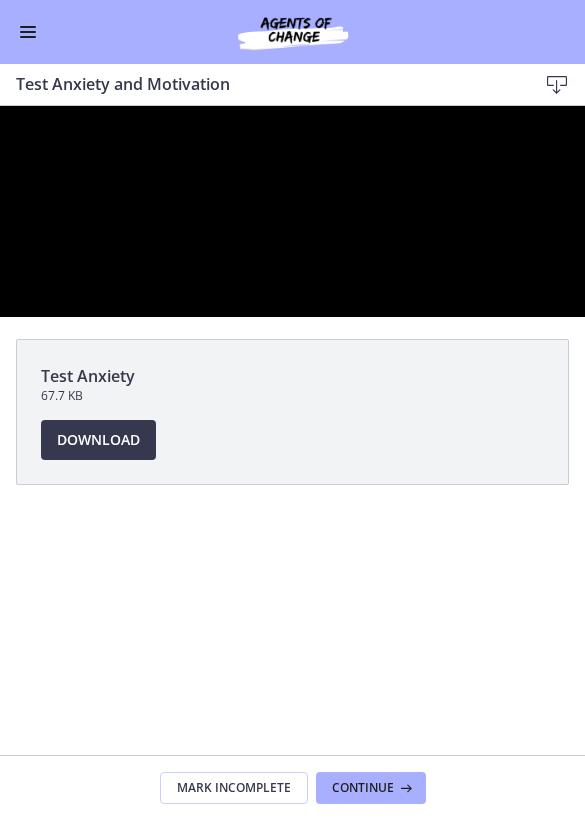 click at bounding box center [292, 211] 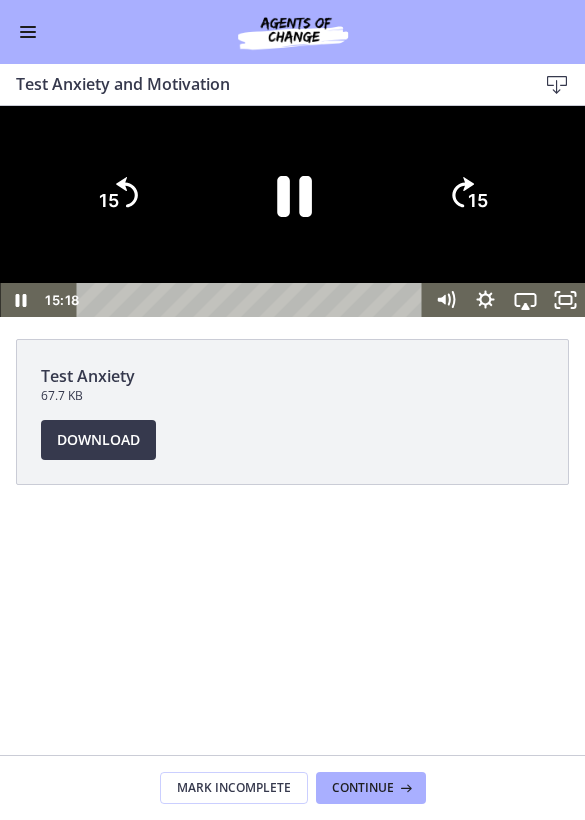 click 